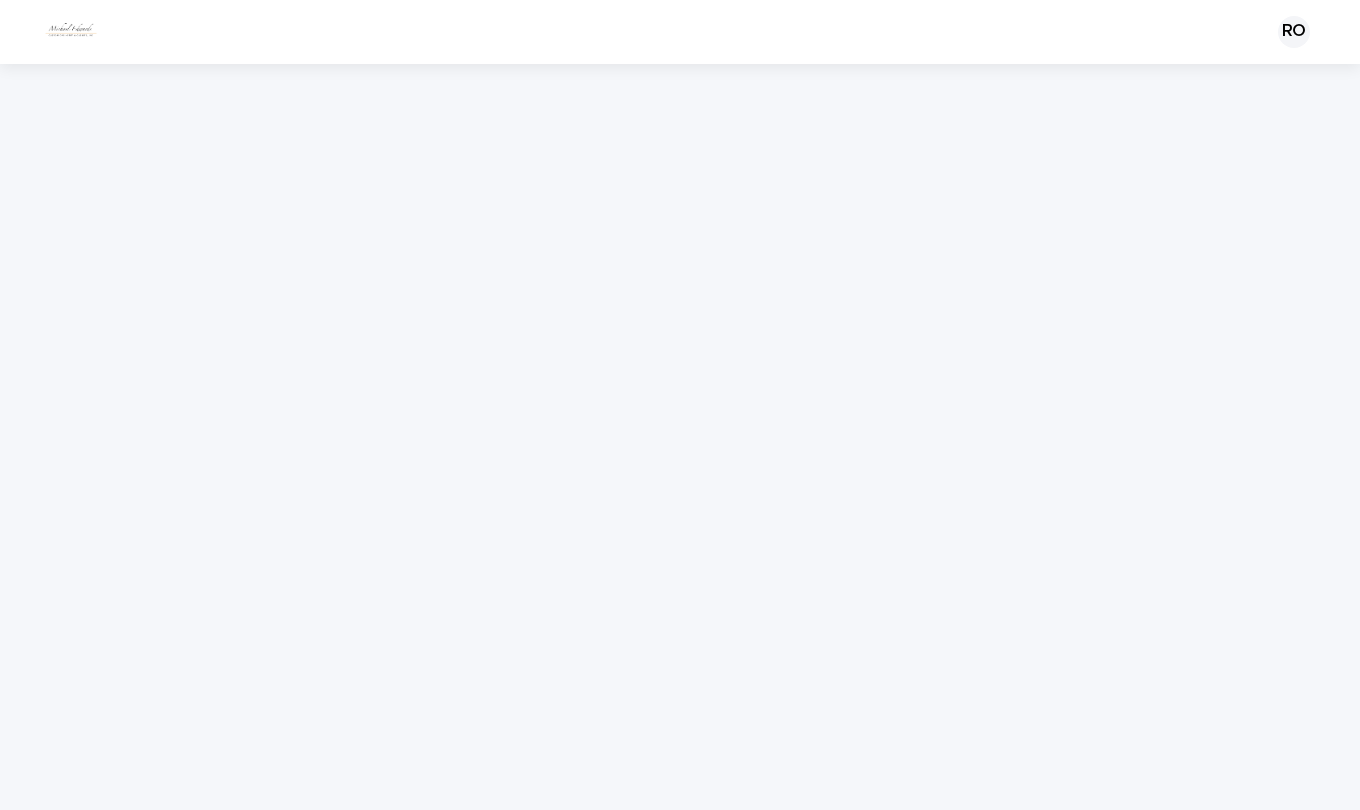 scroll, scrollTop: 0, scrollLeft: 0, axis: both 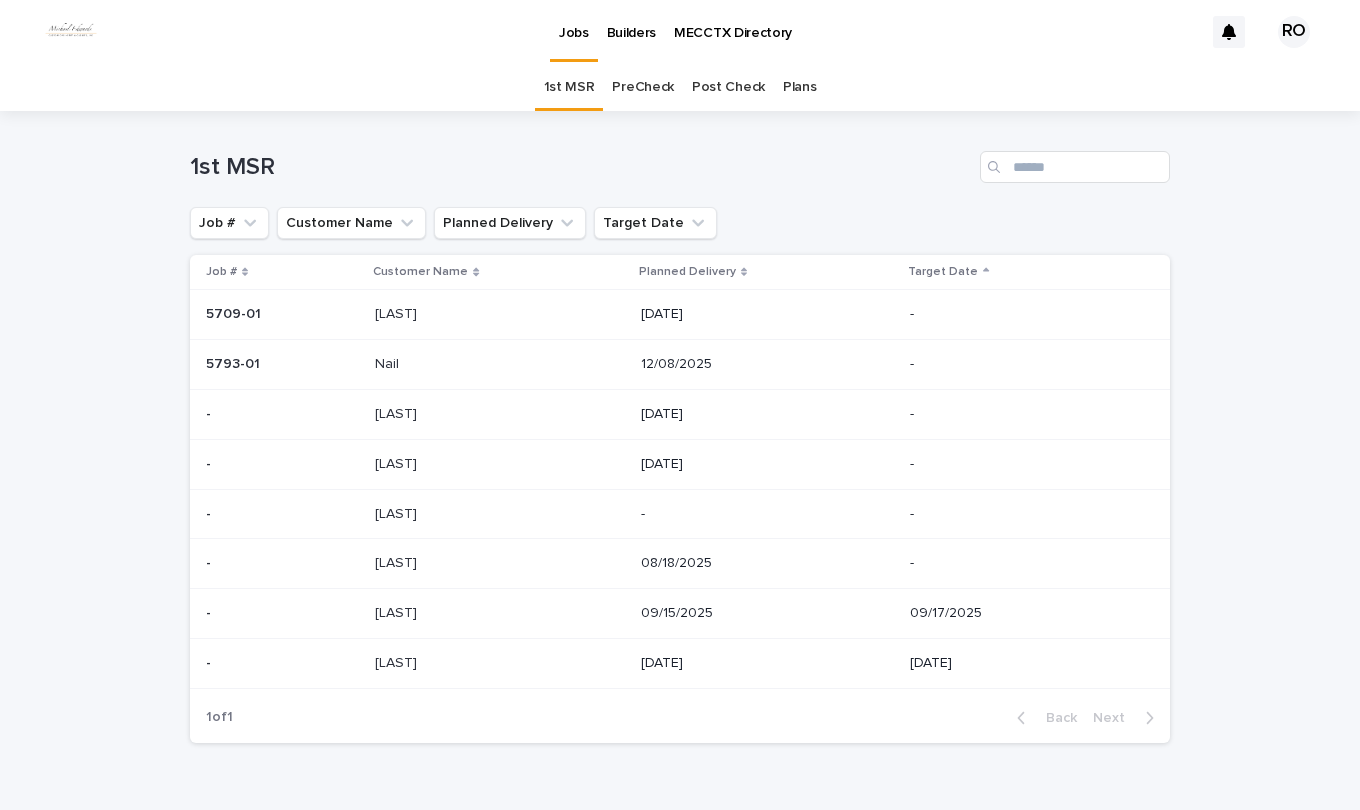 click at bounding box center (499, 663) 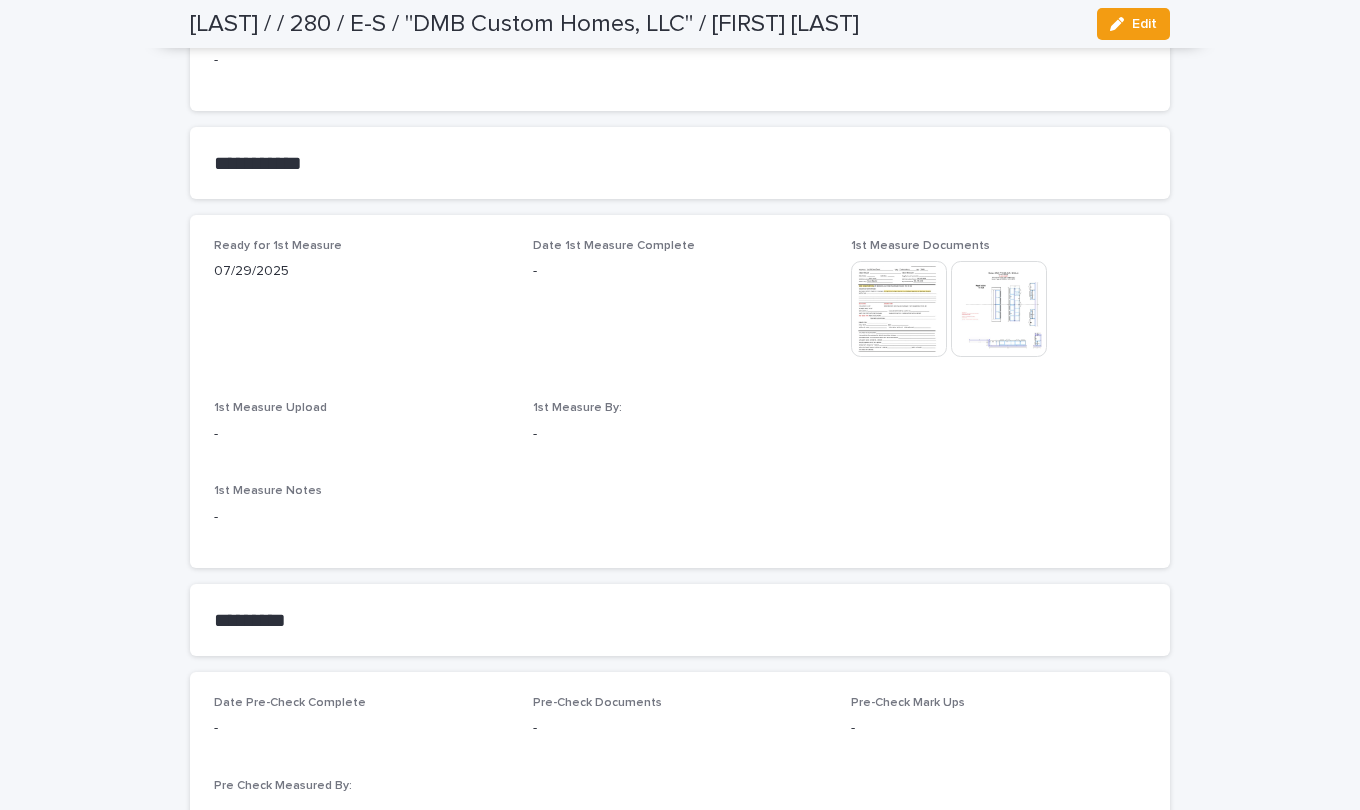 scroll, scrollTop: 1100, scrollLeft: 0, axis: vertical 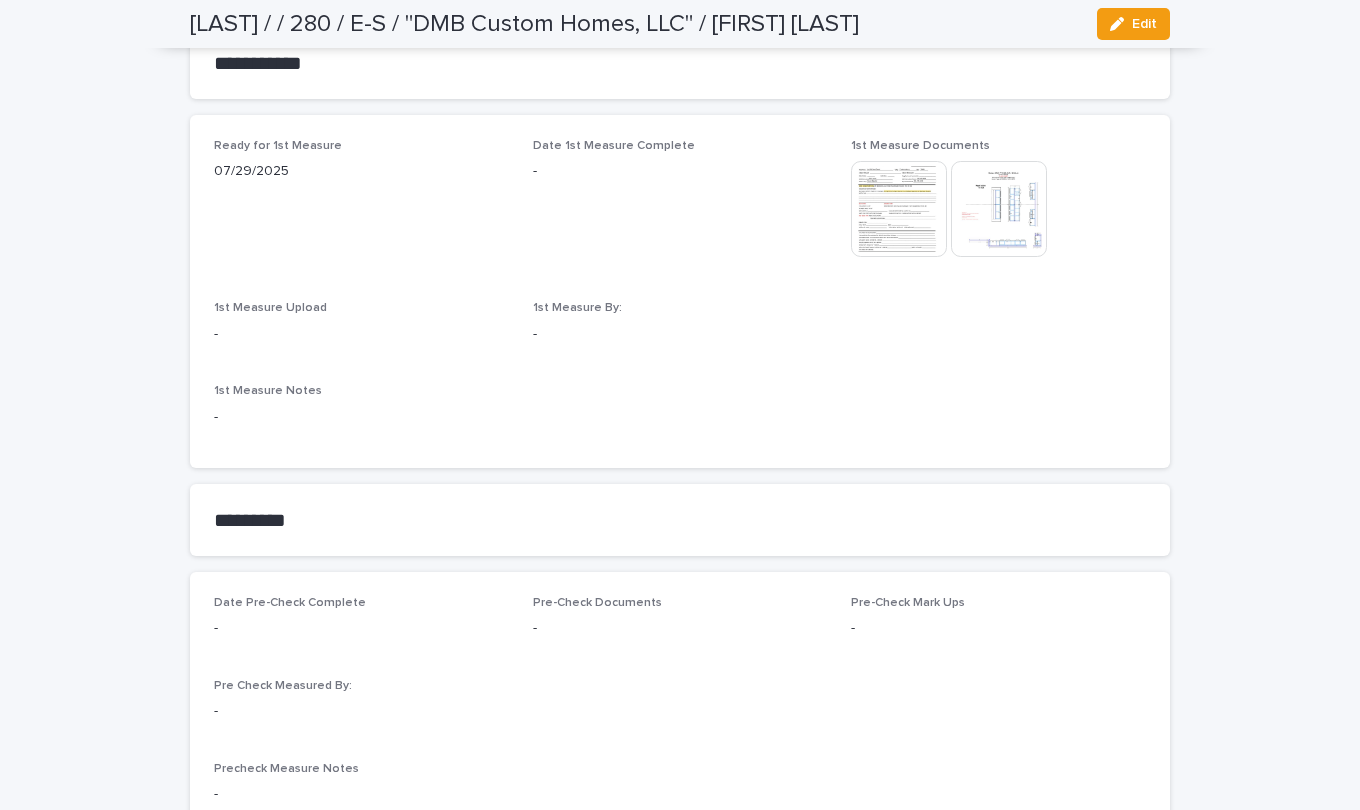 click 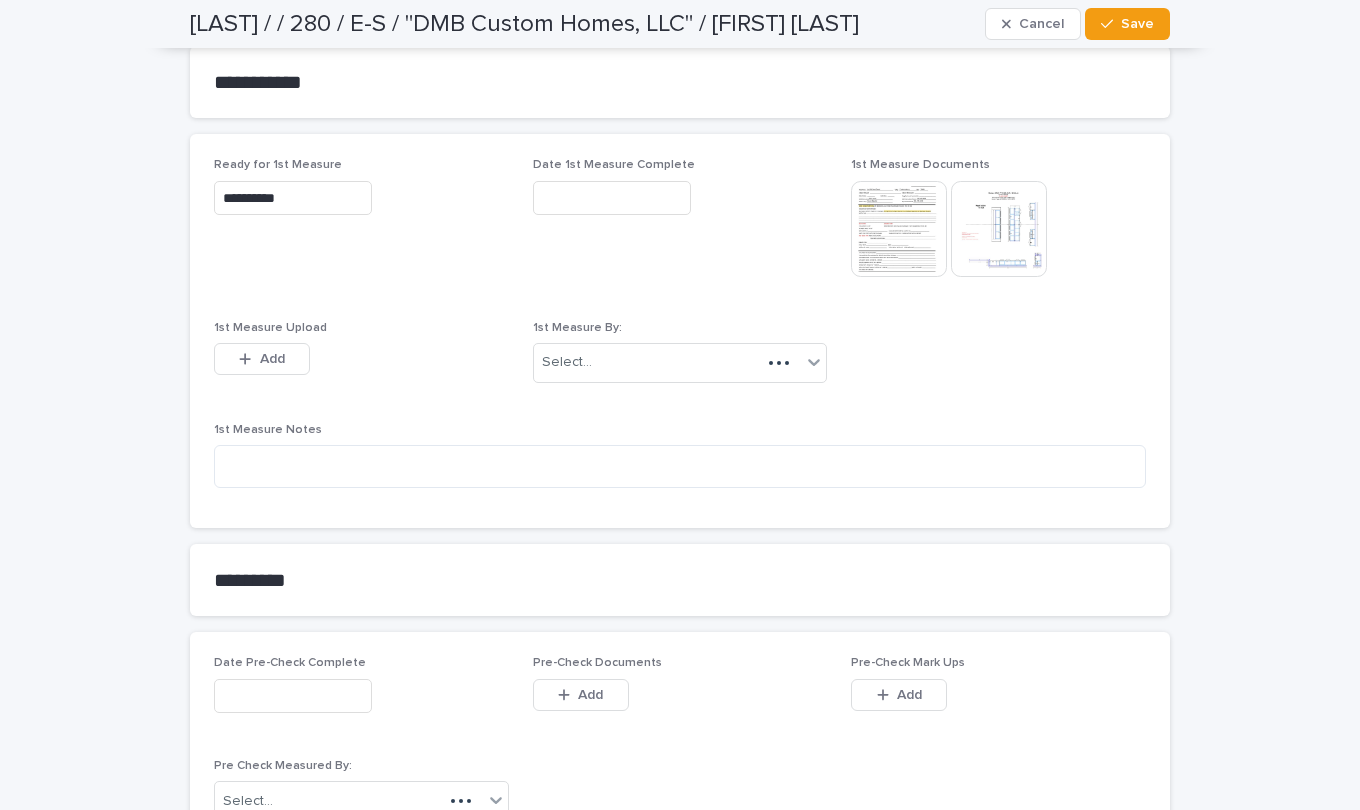 scroll, scrollTop: 1178, scrollLeft: 0, axis: vertical 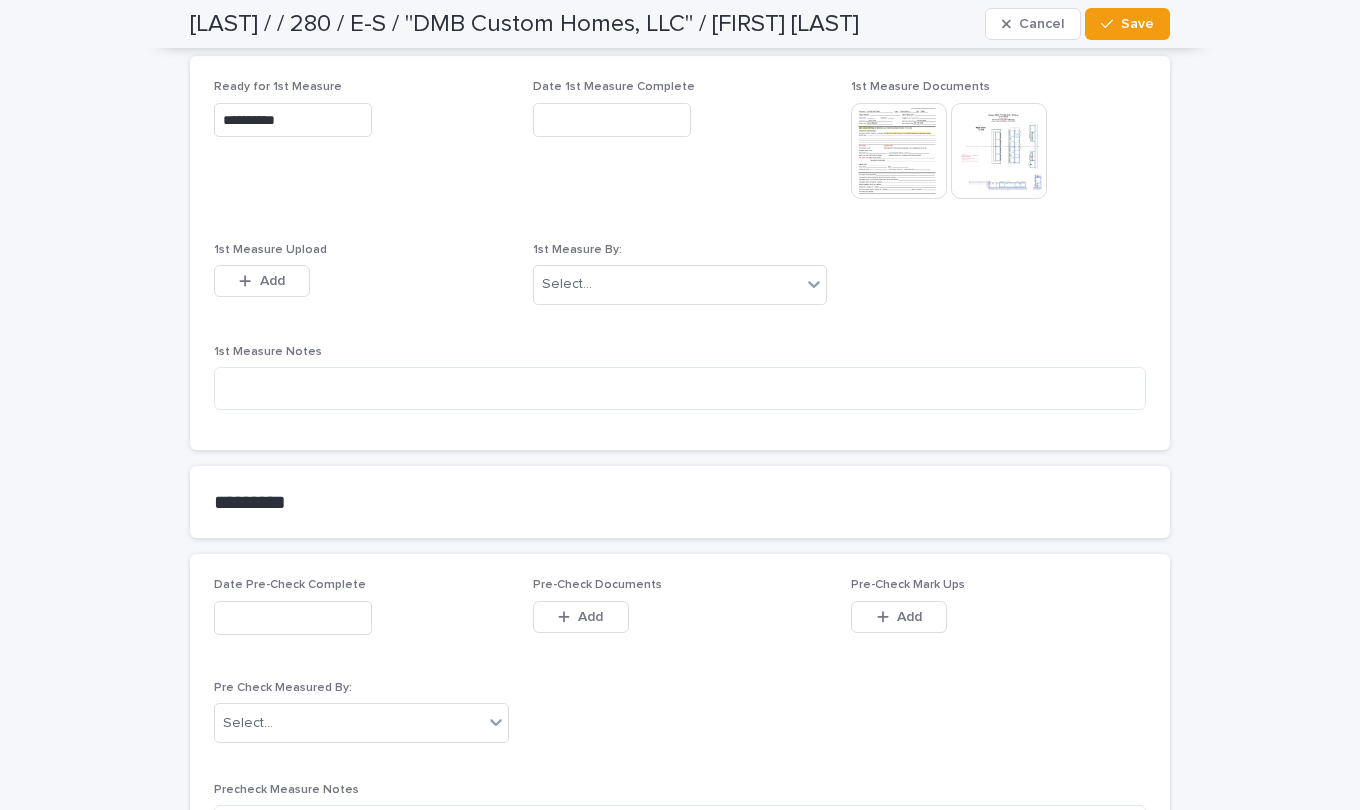 click on "Add" at bounding box center (272, 281) 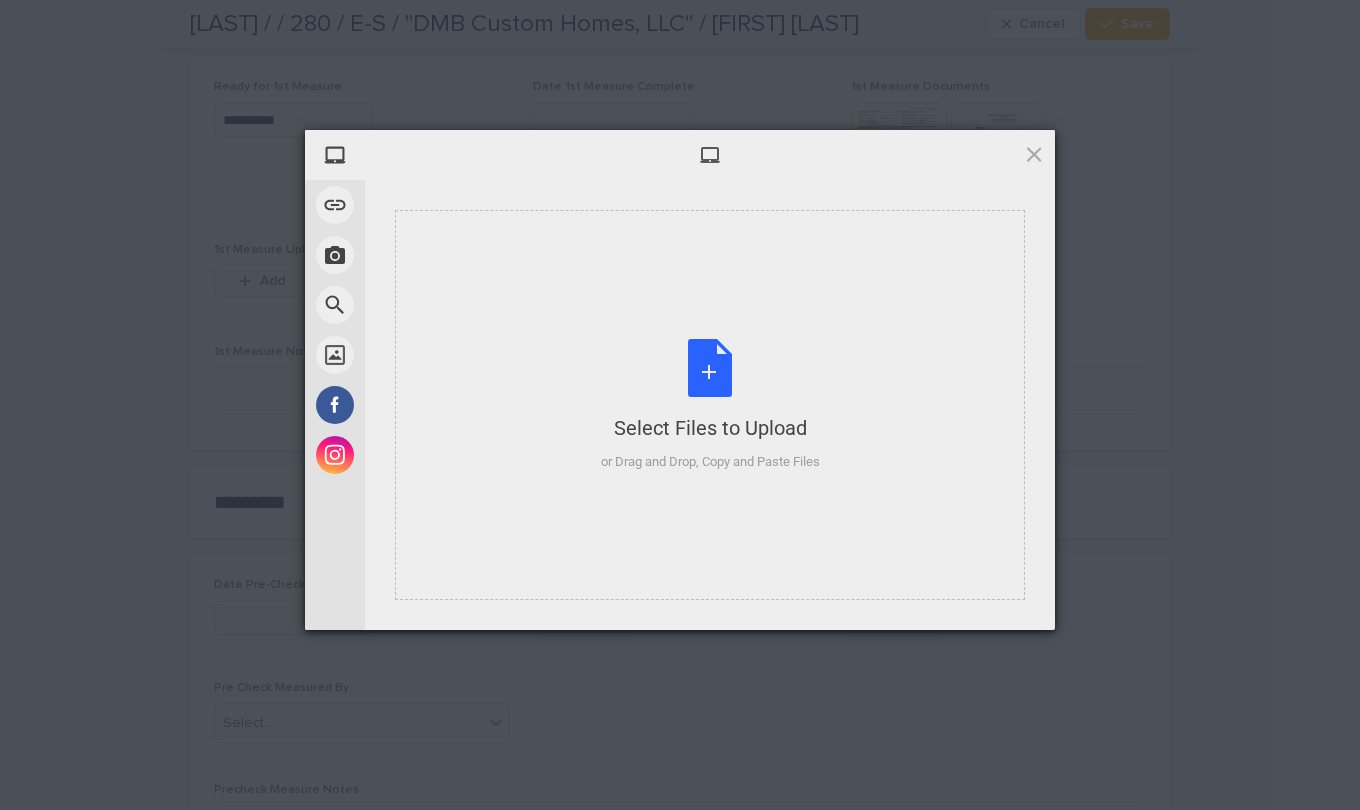 click on "Select Files to Upload
or Drag and Drop, Copy and Paste Files" at bounding box center (710, 405) 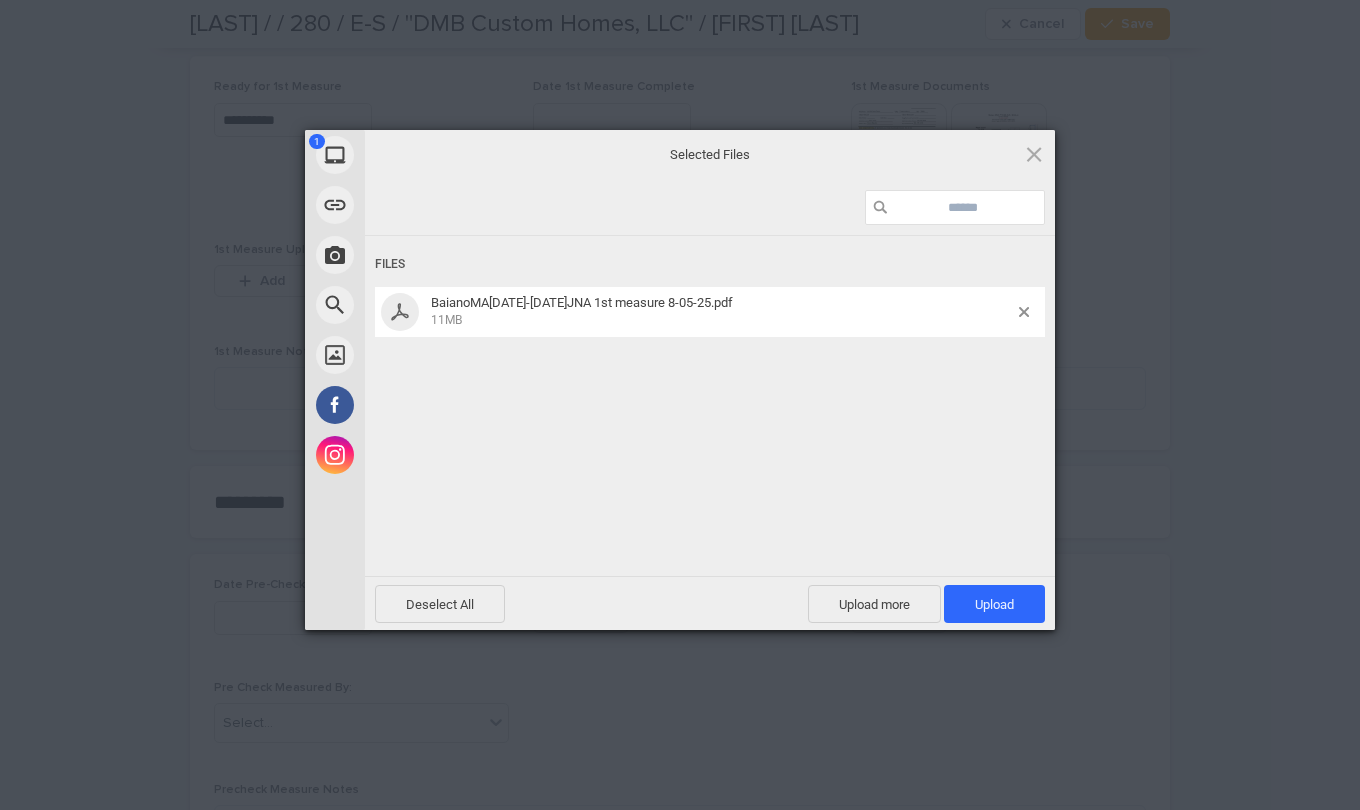 click on "Upload
1" at bounding box center (994, 604) 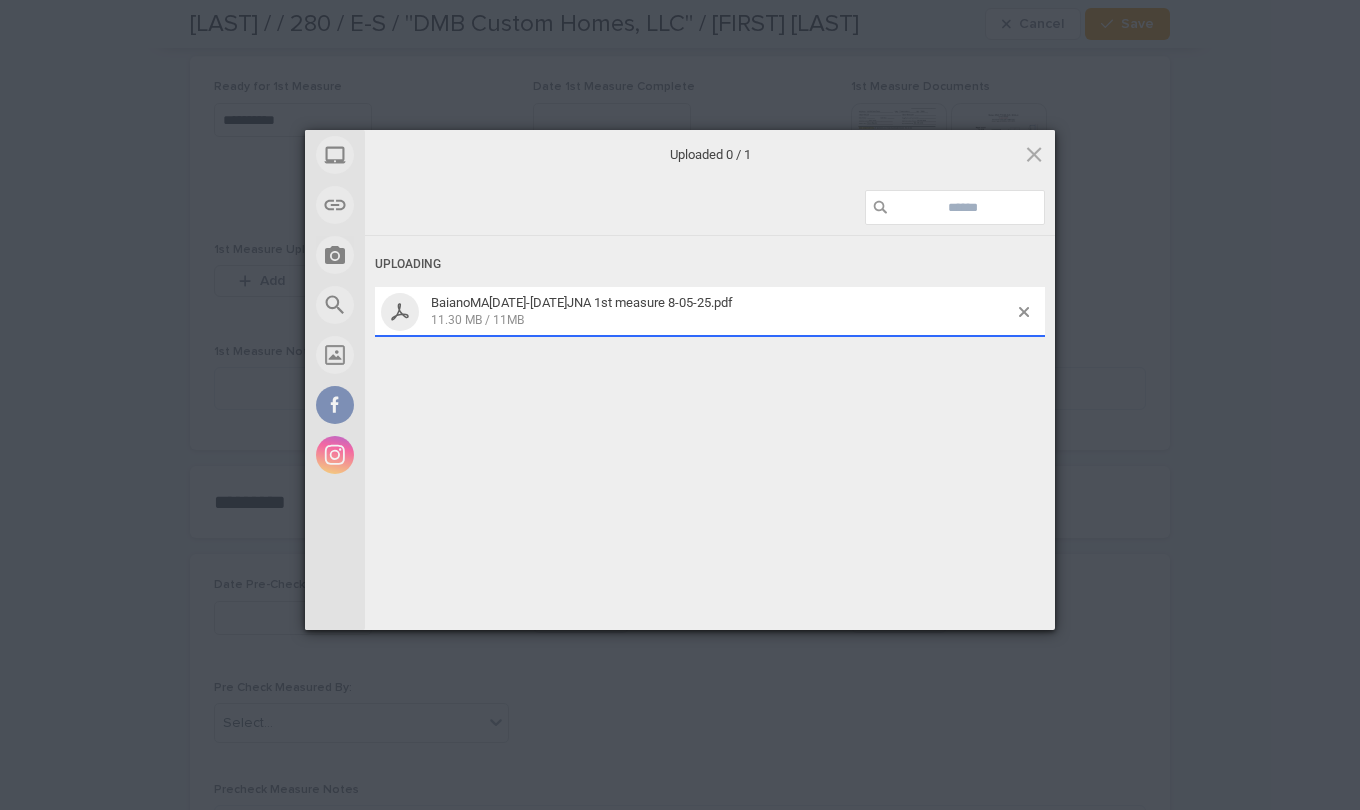 scroll, scrollTop: 1214, scrollLeft: 0, axis: vertical 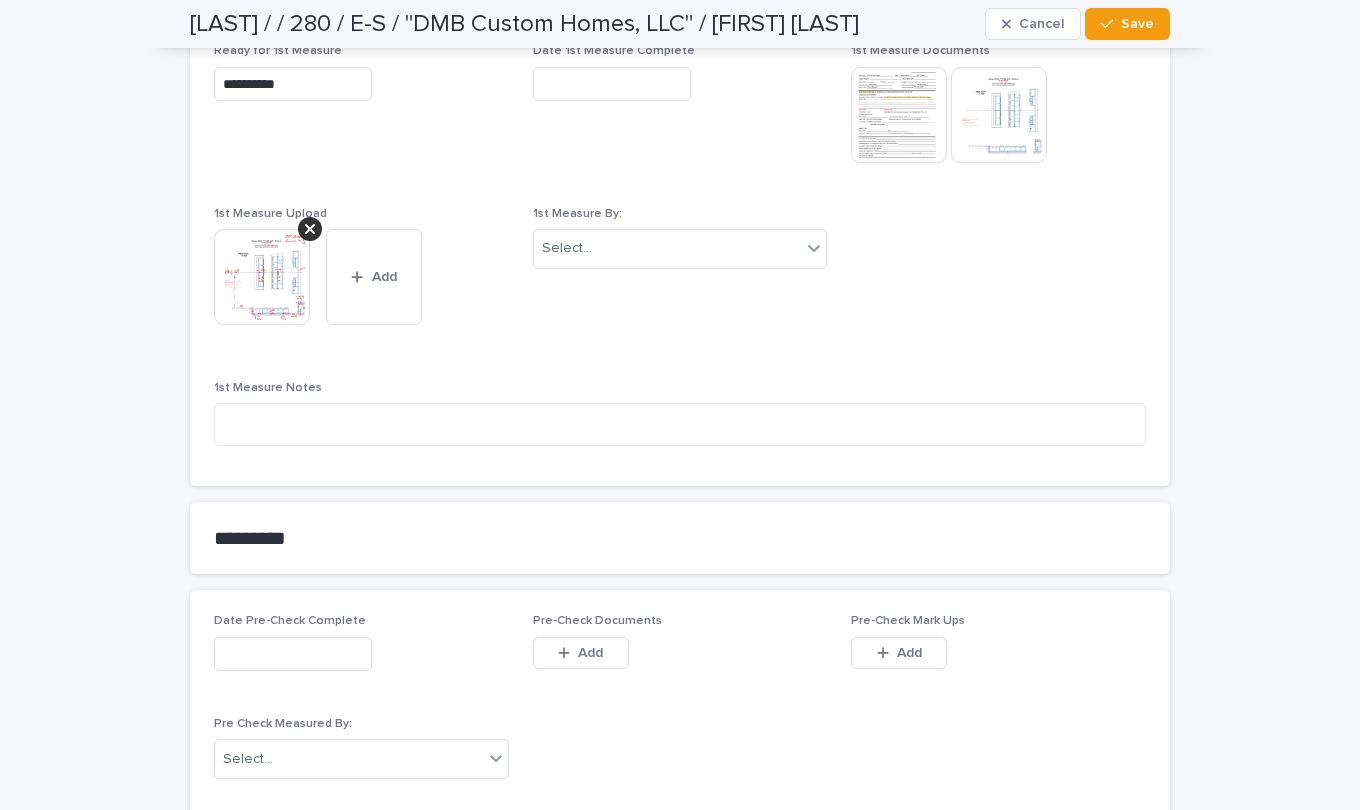 click on "Add" at bounding box center (384, 277) 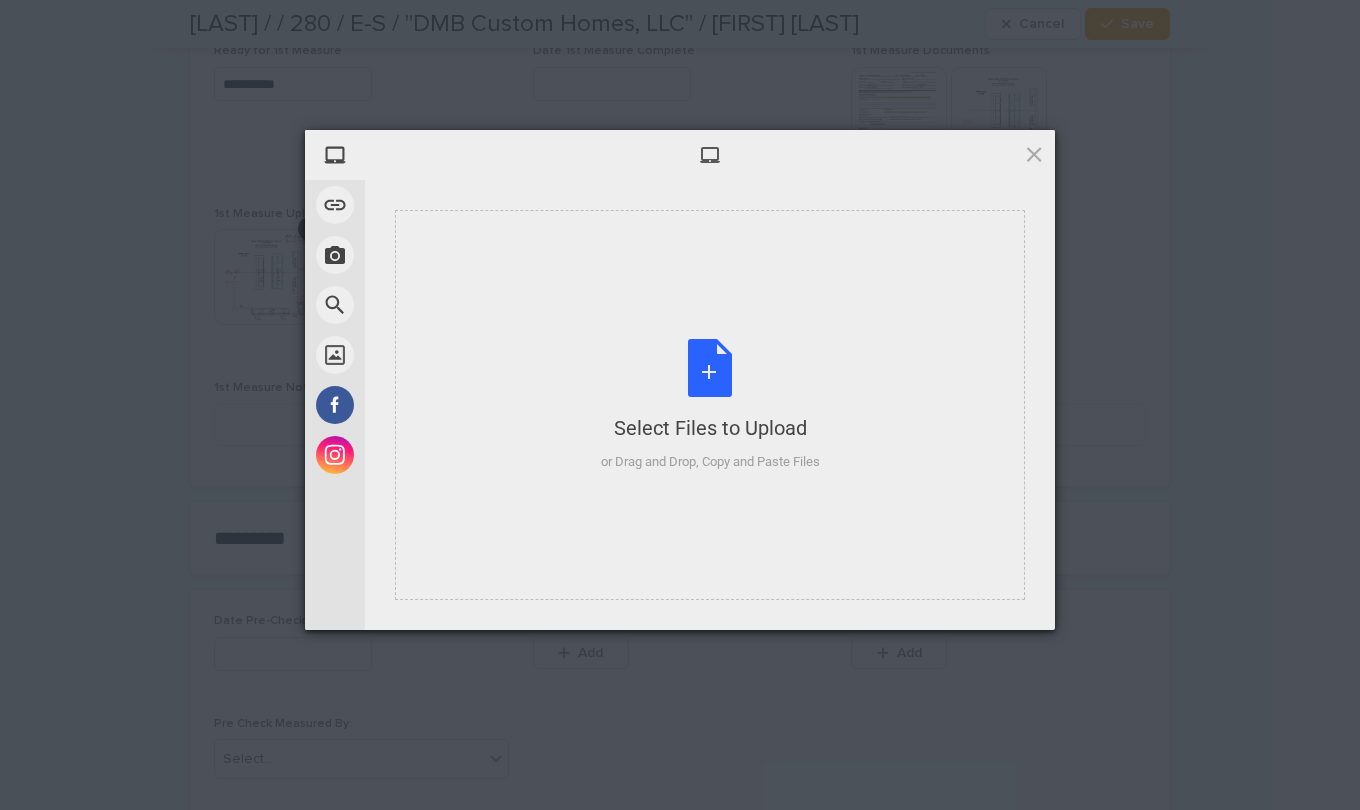 click on "Select Files to Upload
or Drag and Drop, Copy and Paste Files" at bounding box center (710, 405) 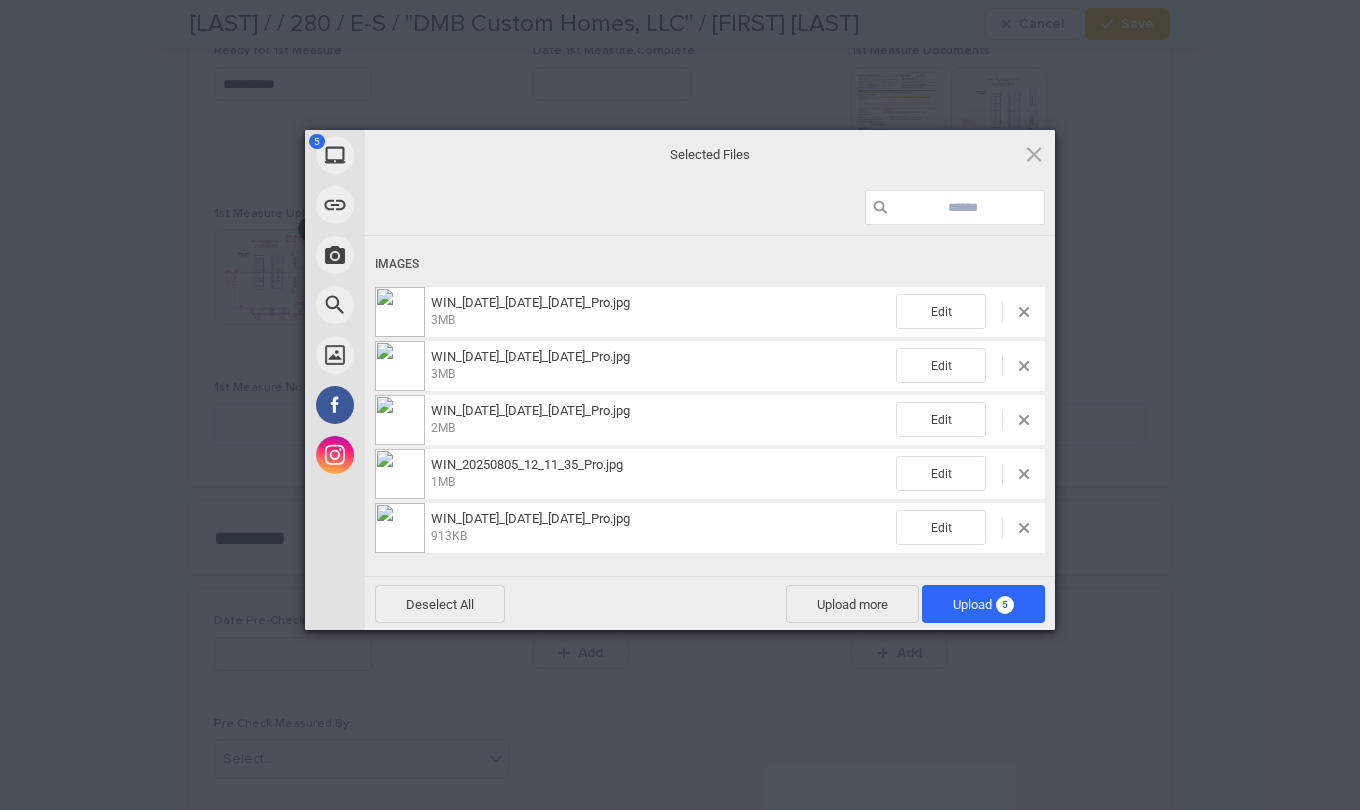 click on "Upload
5" at bounding box center (983, 604) 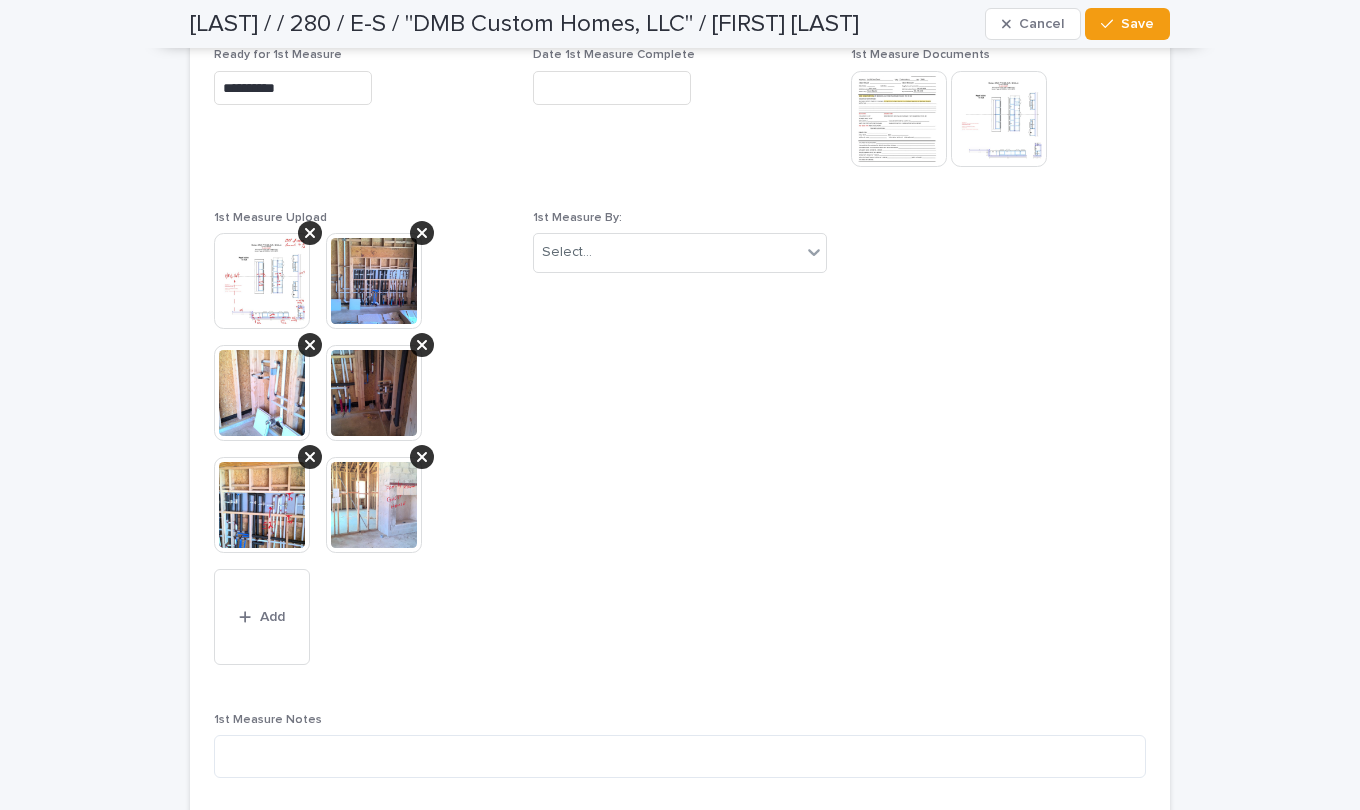 scroll, scrollTop: 1178, scrollLeft: 0, axis: vertical 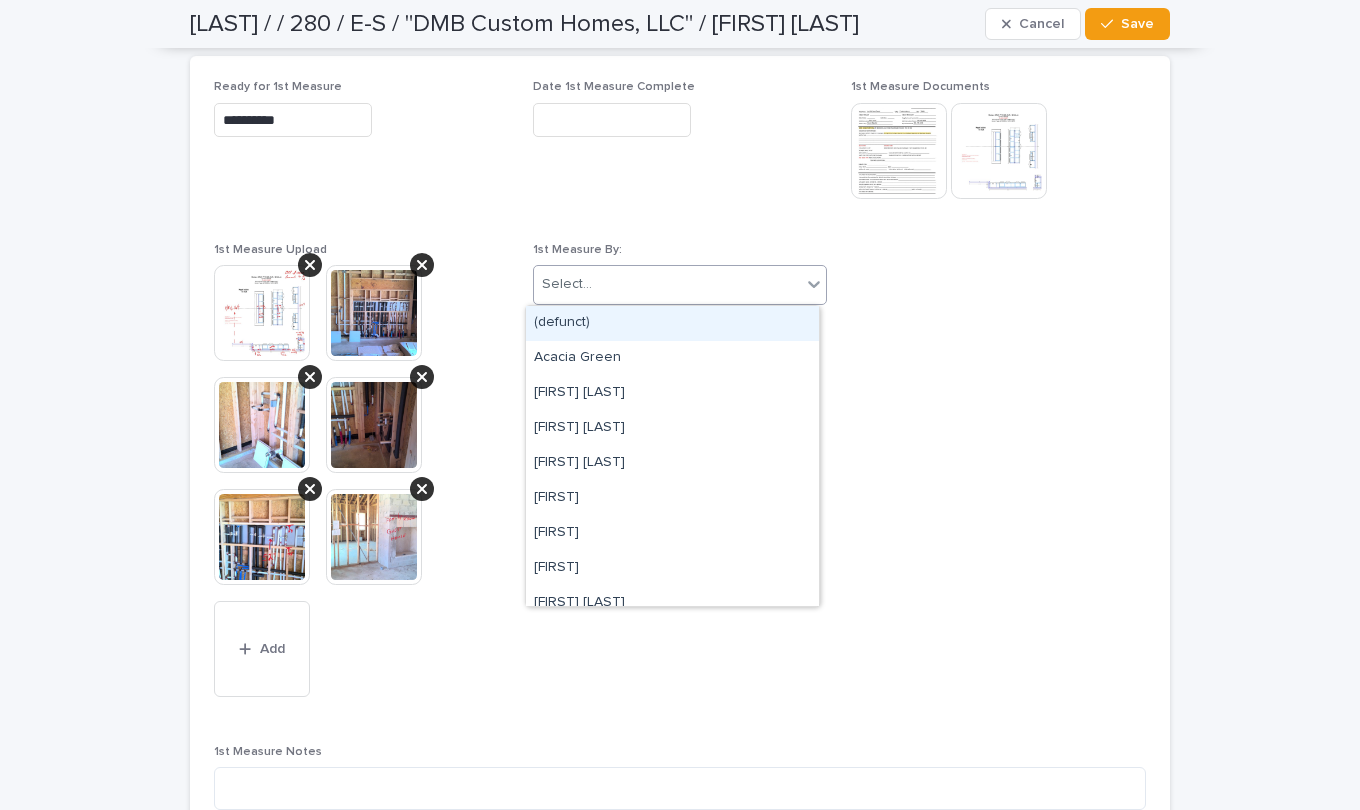 click 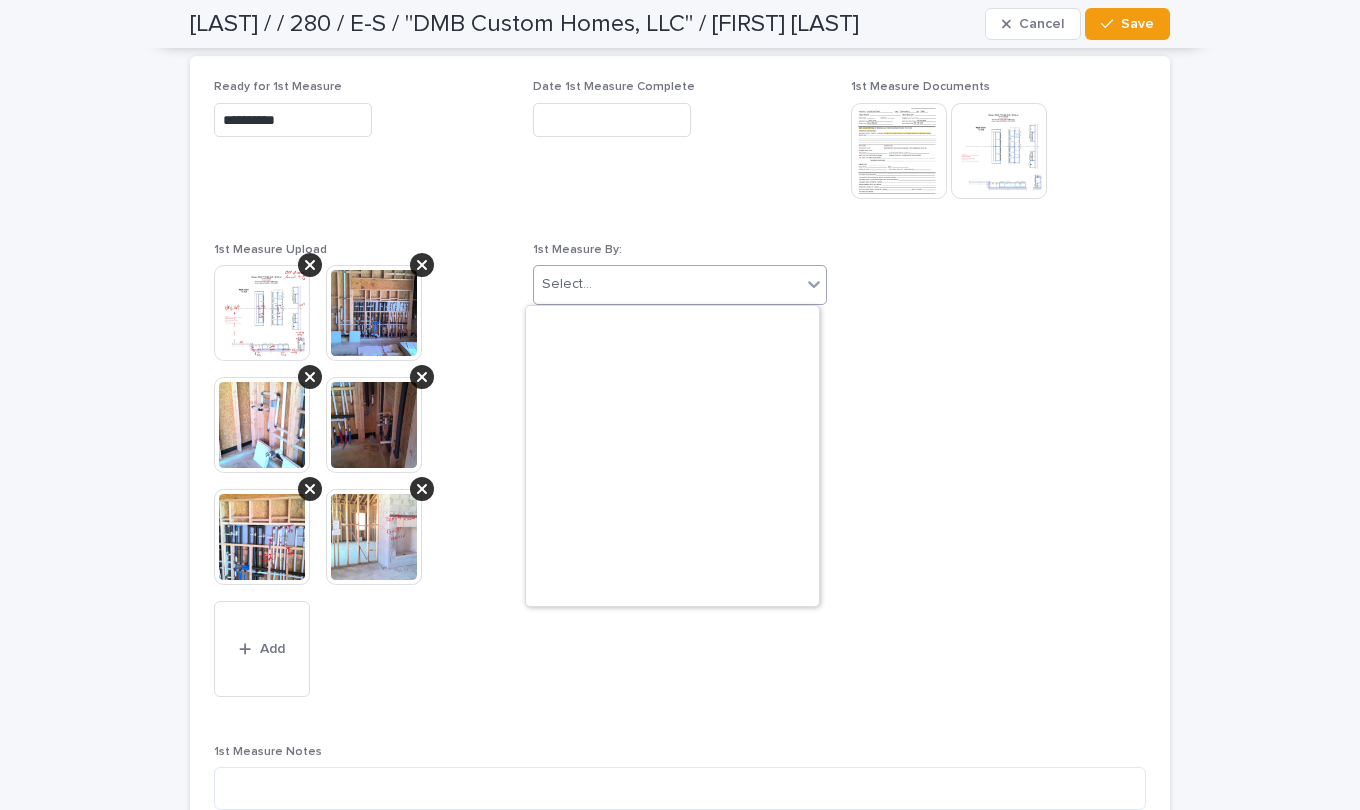 scroll, scrollTop: 4376, scrollLeft: 0, axis: vertical 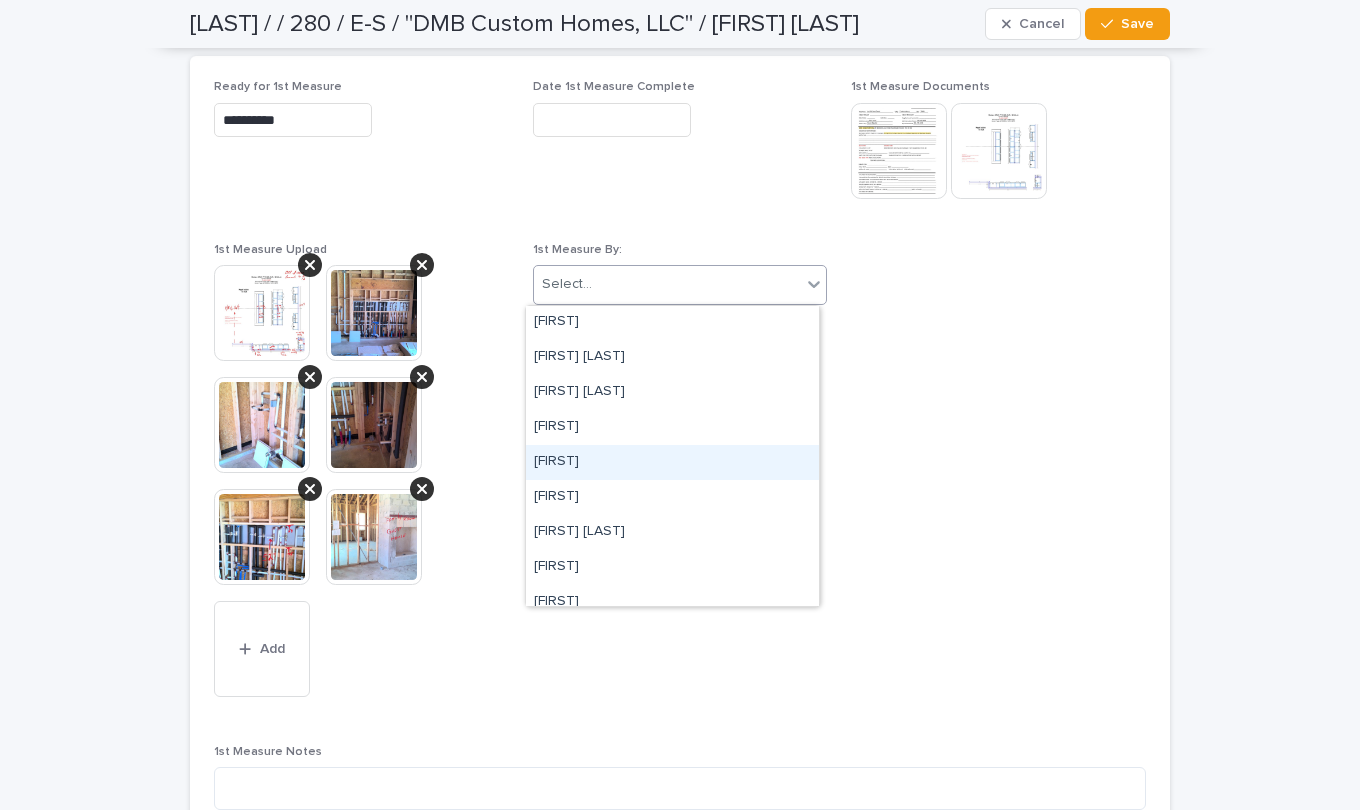 click on "[FIRST]" at bounding box center (672, 462) 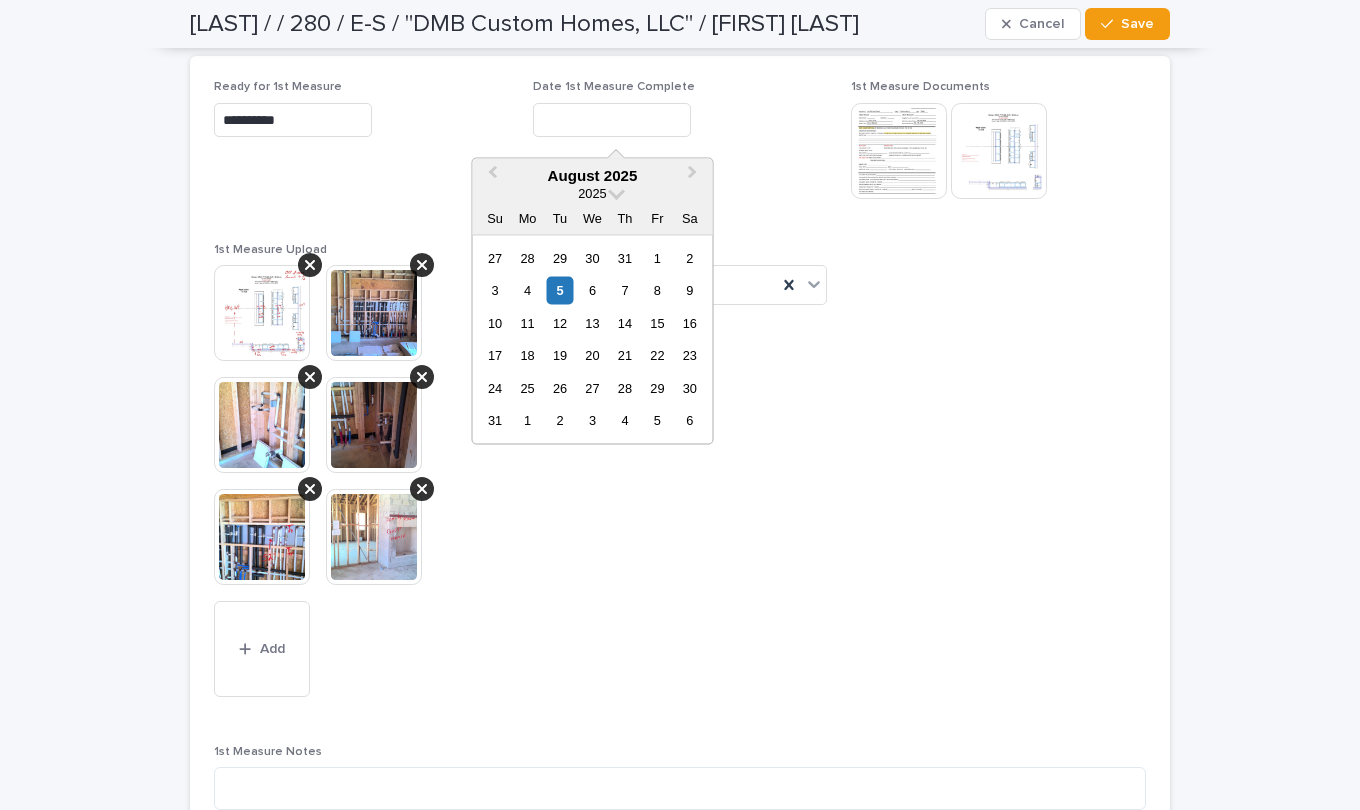 click at bounding box center [612, 120] 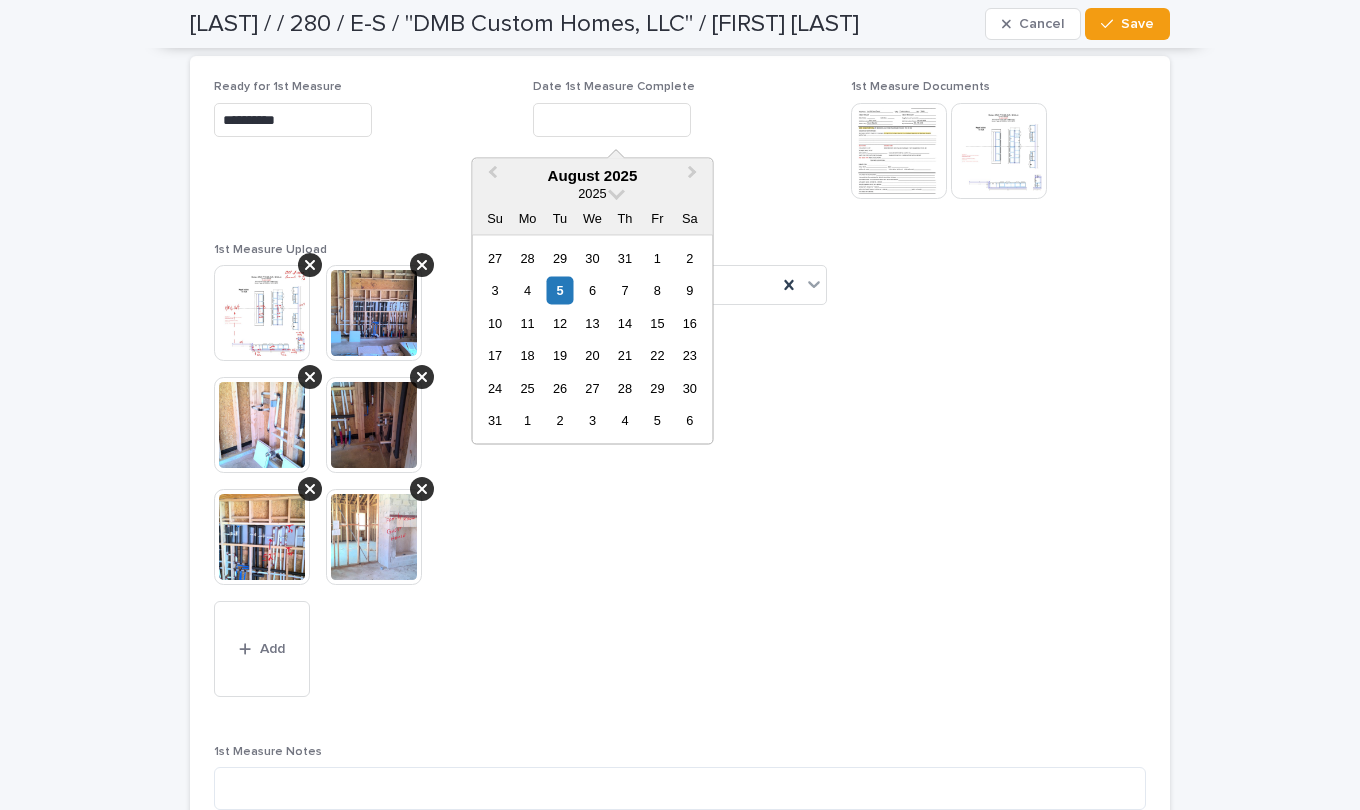 click on "5" at bounding box center (559, 290) 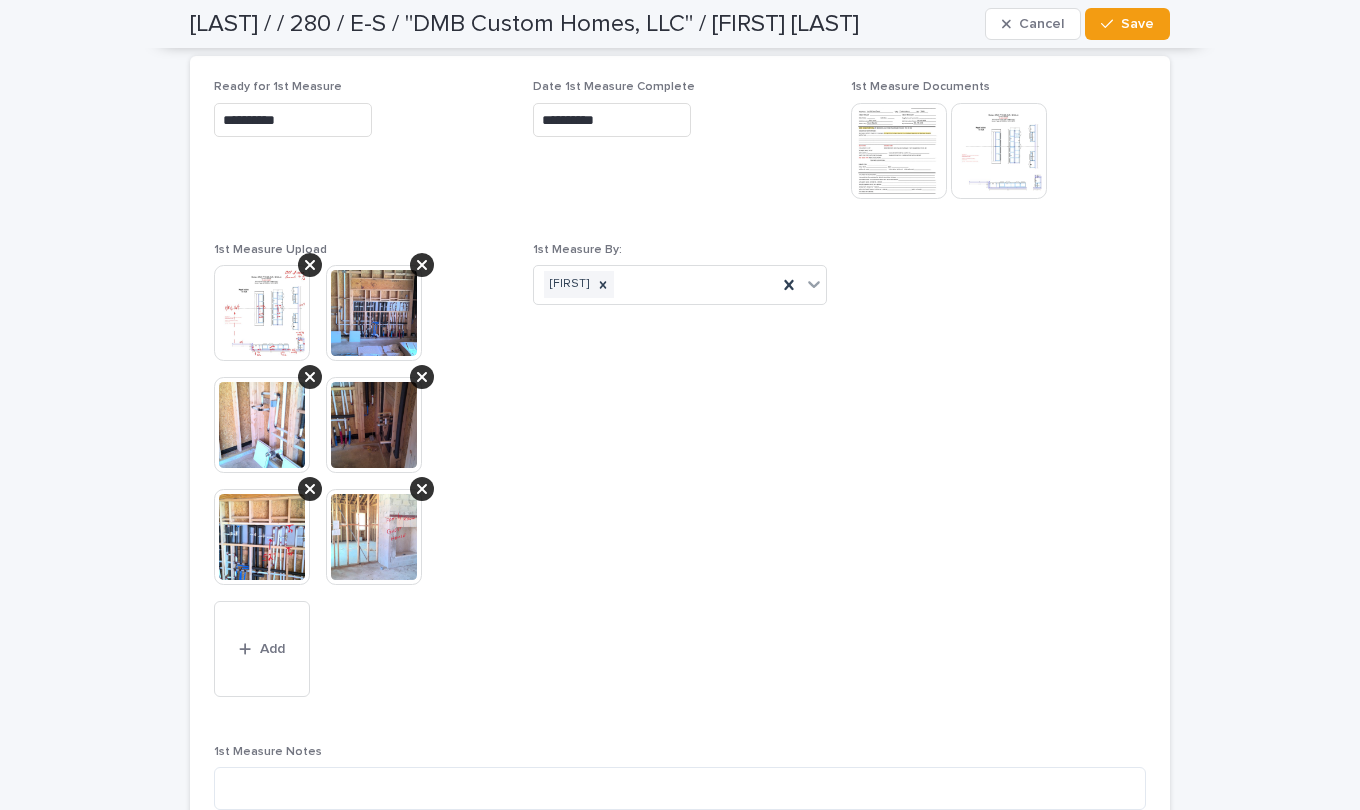 click at bounding box center (1111, 24) 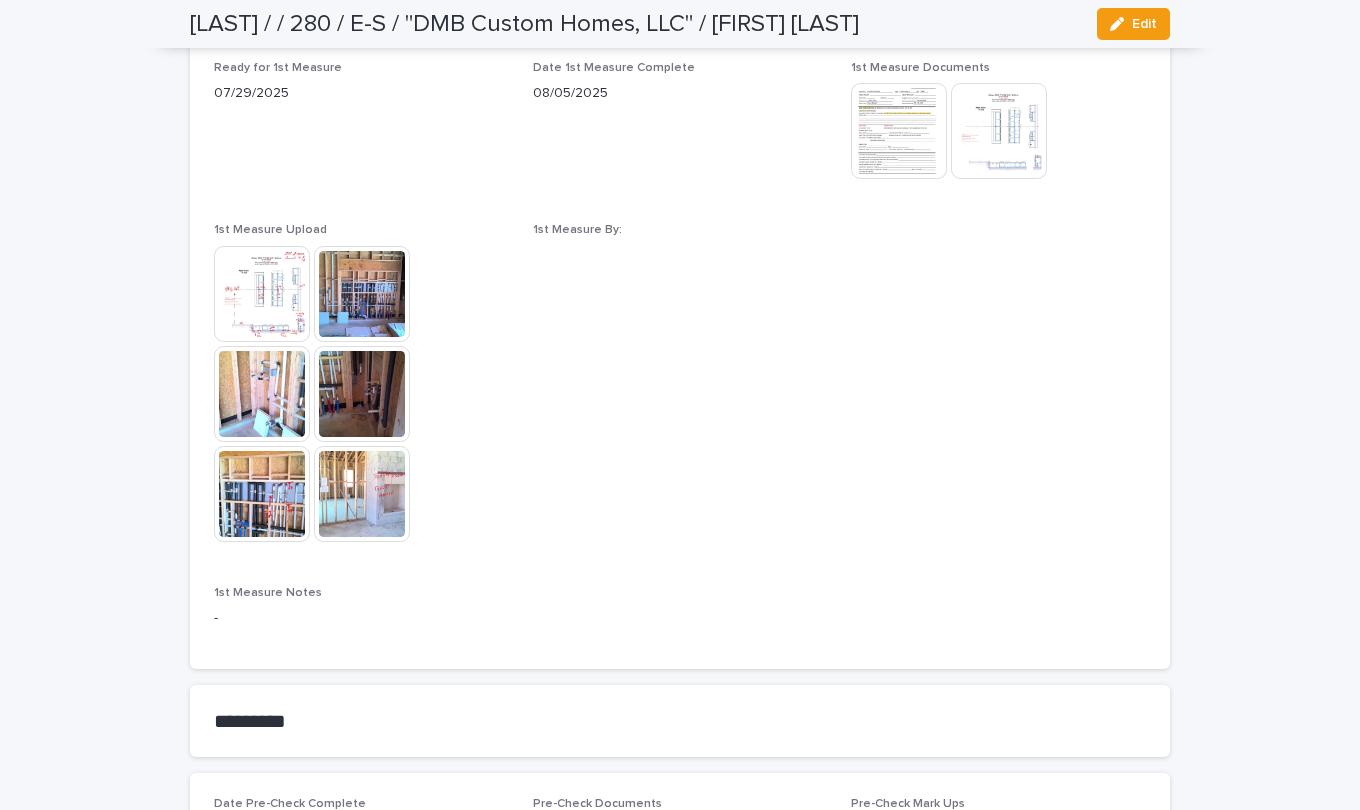 scroll, scrollTop: 1039, scrollLeft: 0, axis: vertical 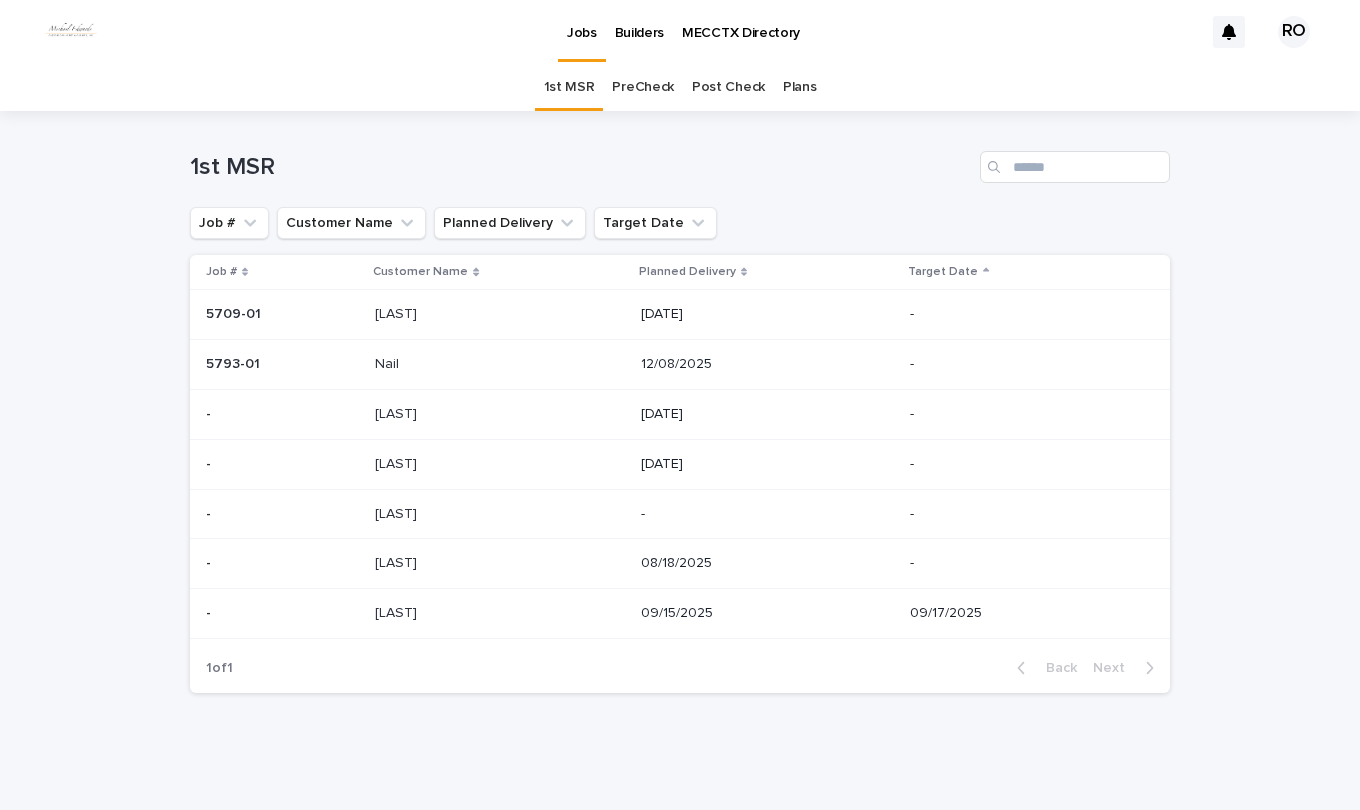 click at bounding box center [499, 414] 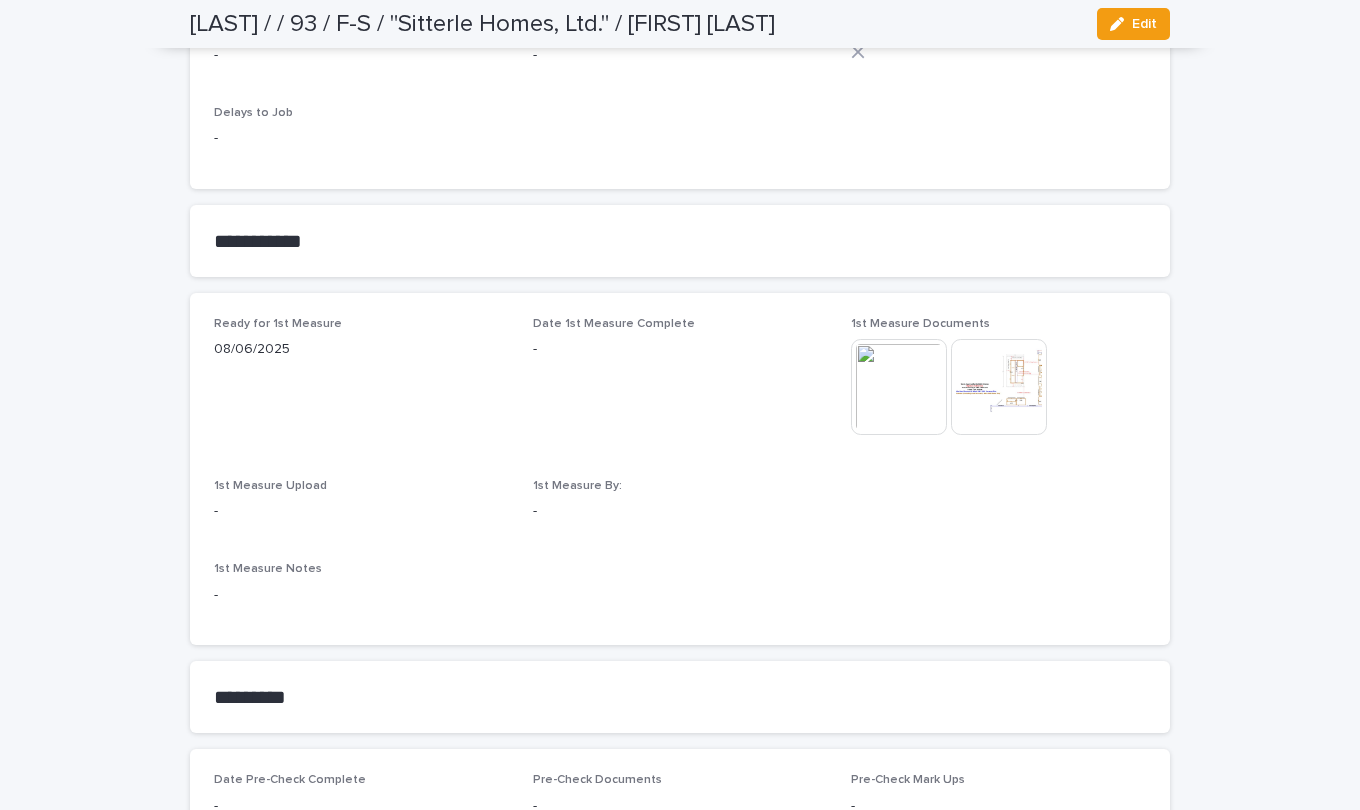 scroll, scrollTop: 1000, scrollLeft: 0, axis: vertical 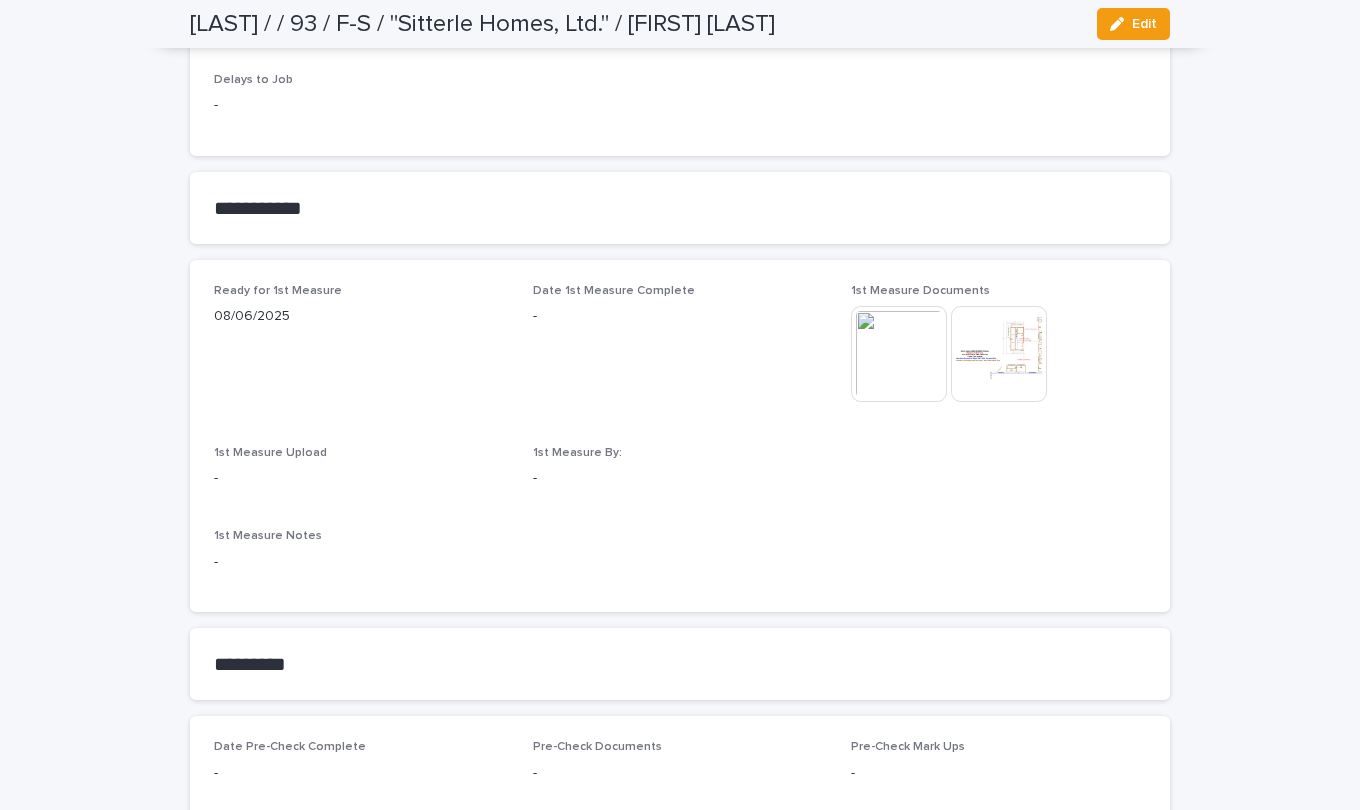 click at bounding box center [899, 354] 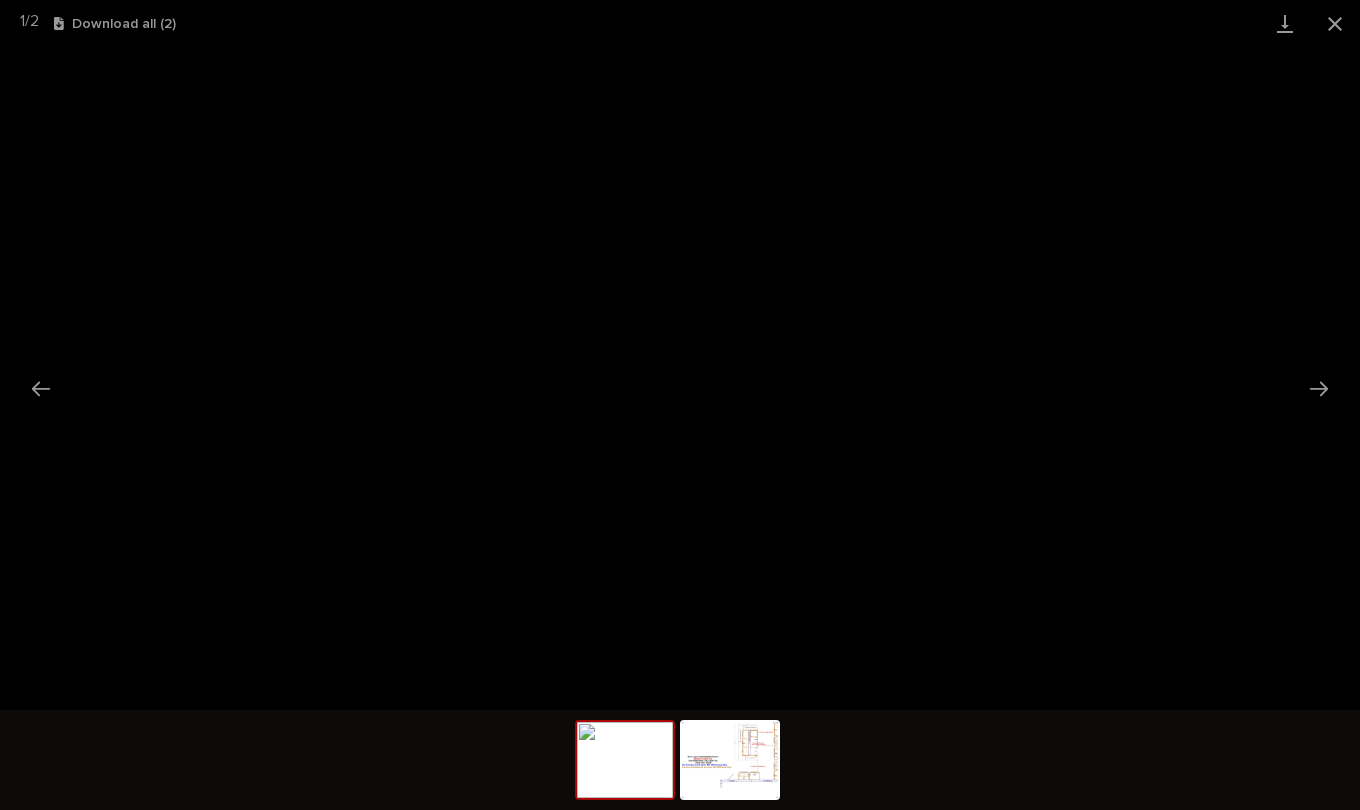 click at bounding box center [41, 388] 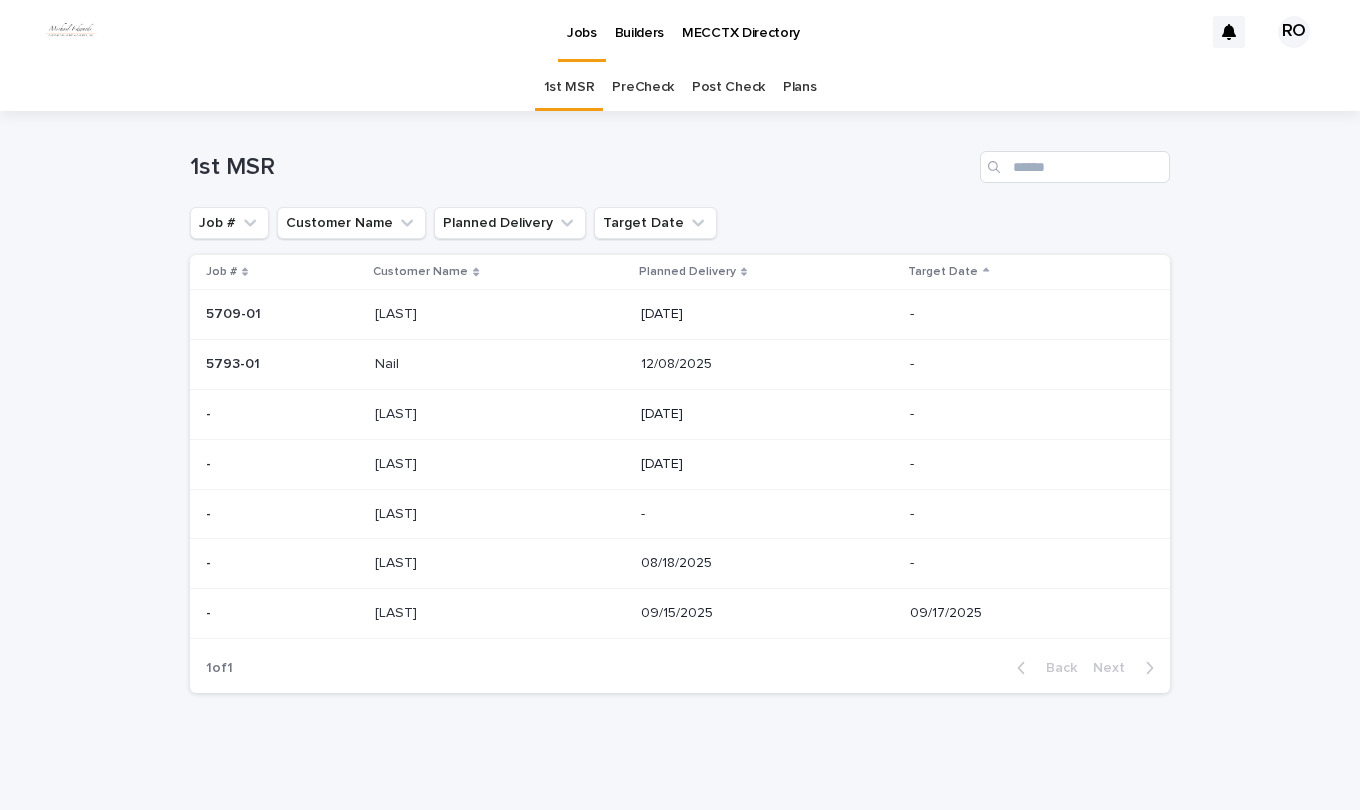 scroll, scrollTop: 0, scrollLeft: 0, axis: both 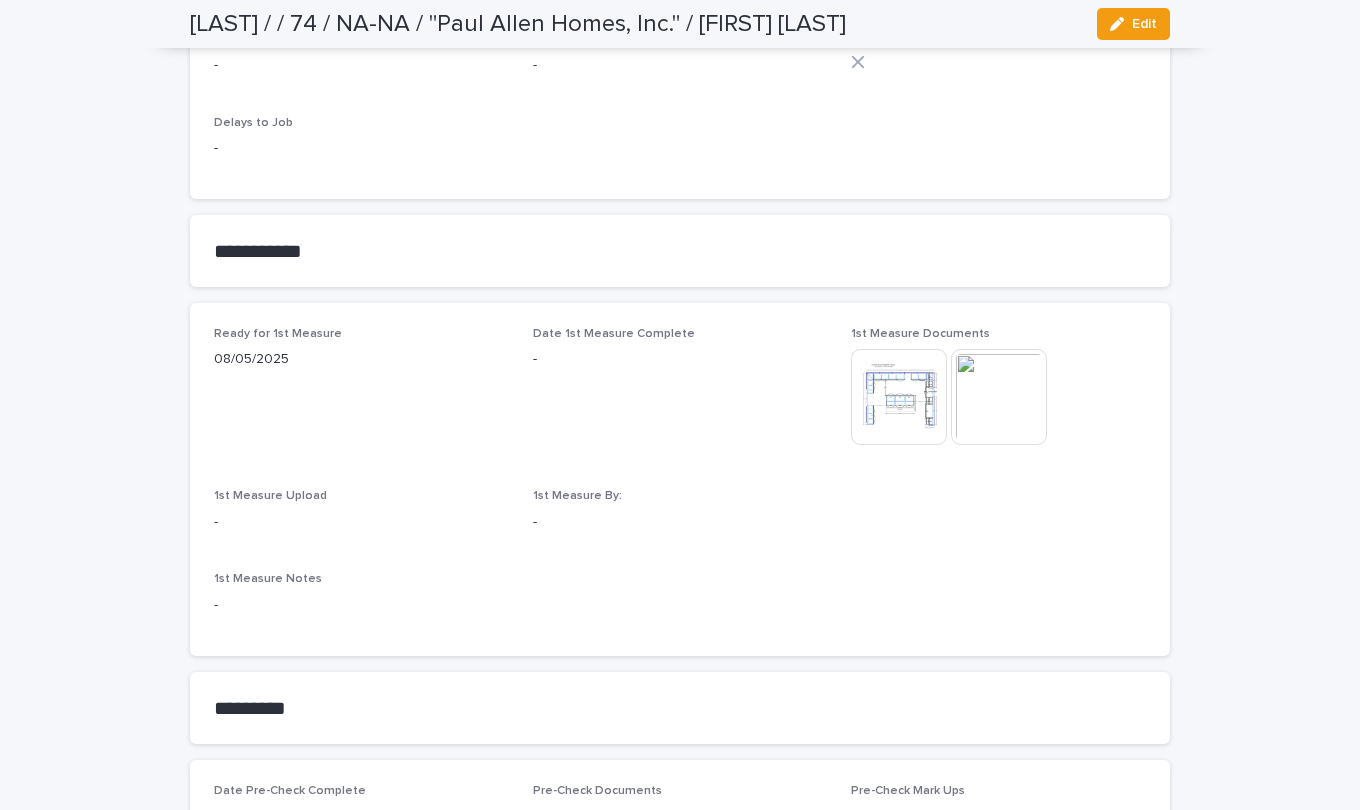 click at bounding box center (899, 397) 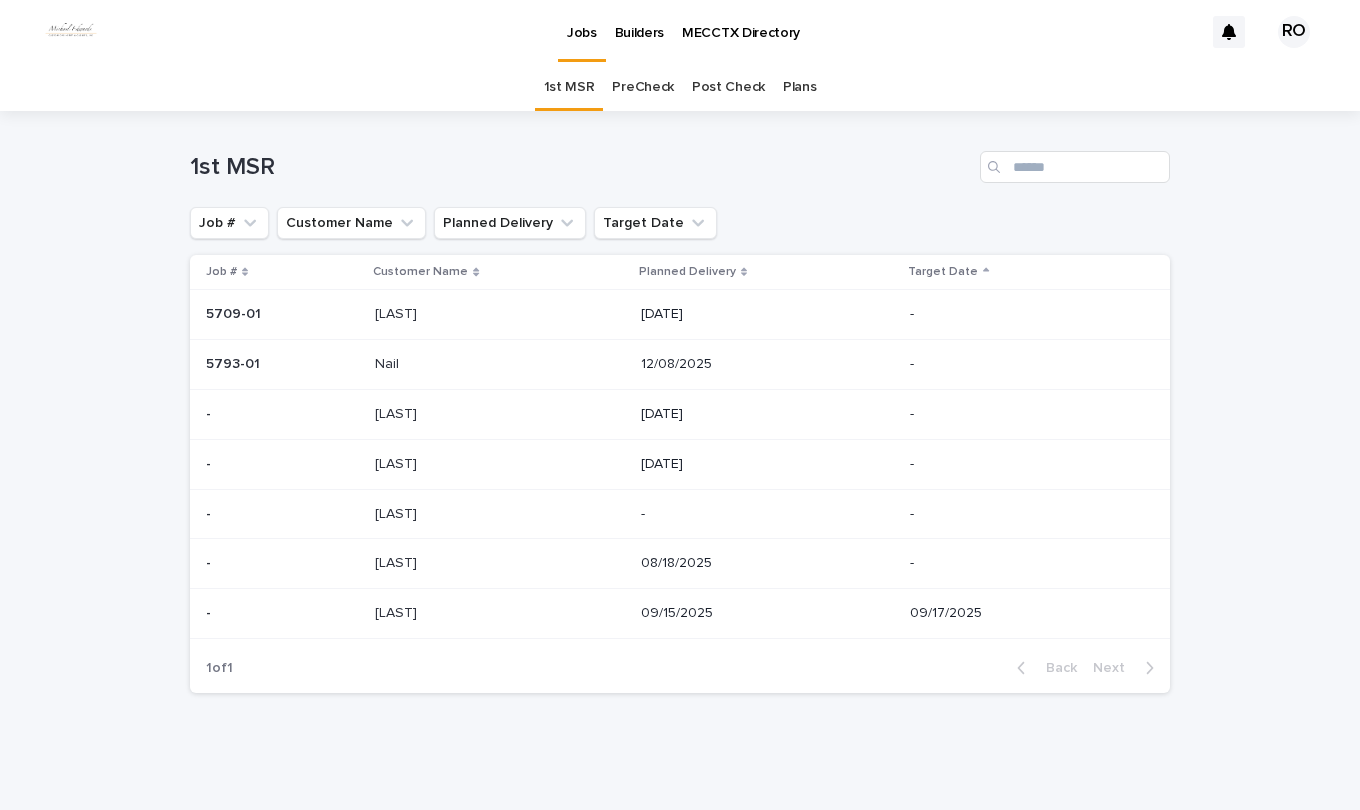 scroll, scrollTop: 0, scrollLeft: 0, axis: both 